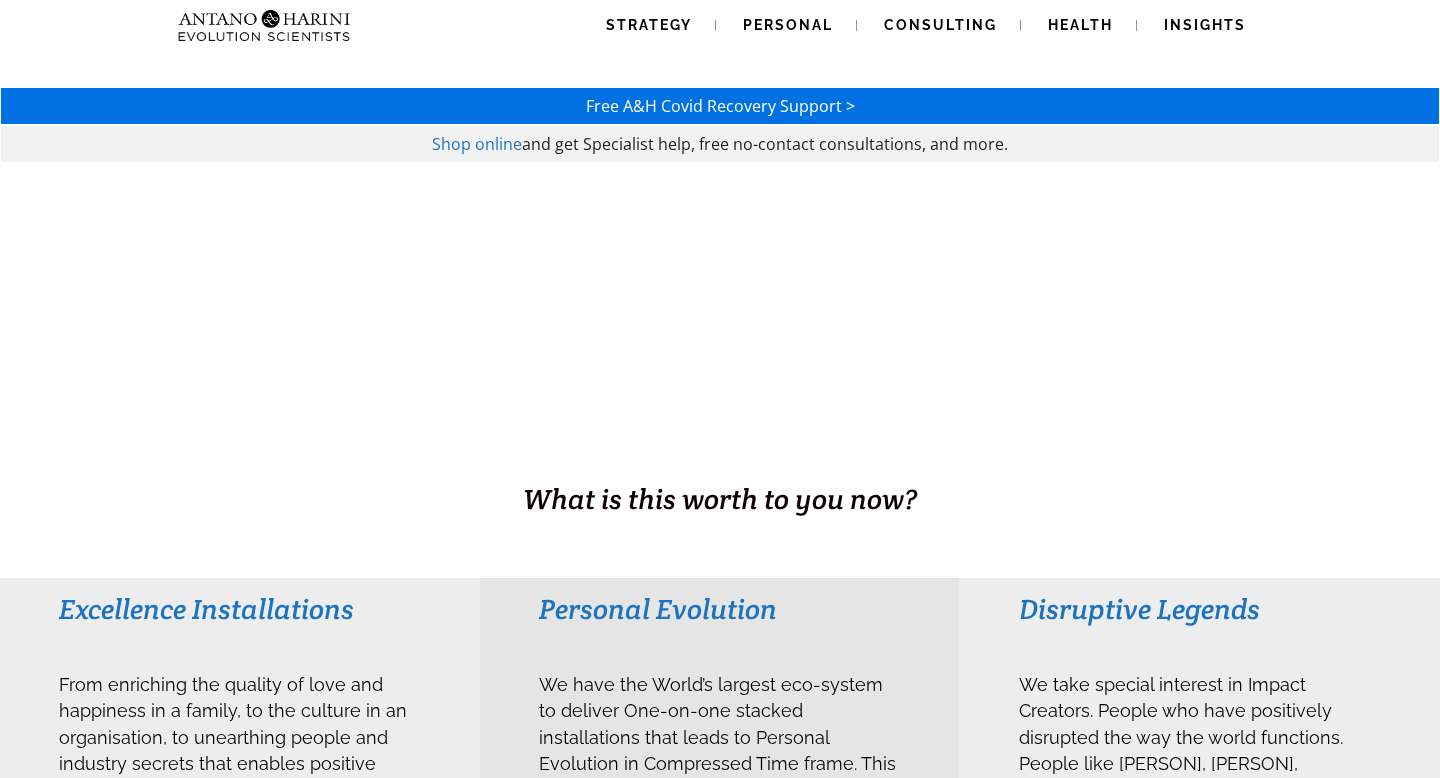 scroll, scrollTop: 0, scrollLeft: 0, axis: both 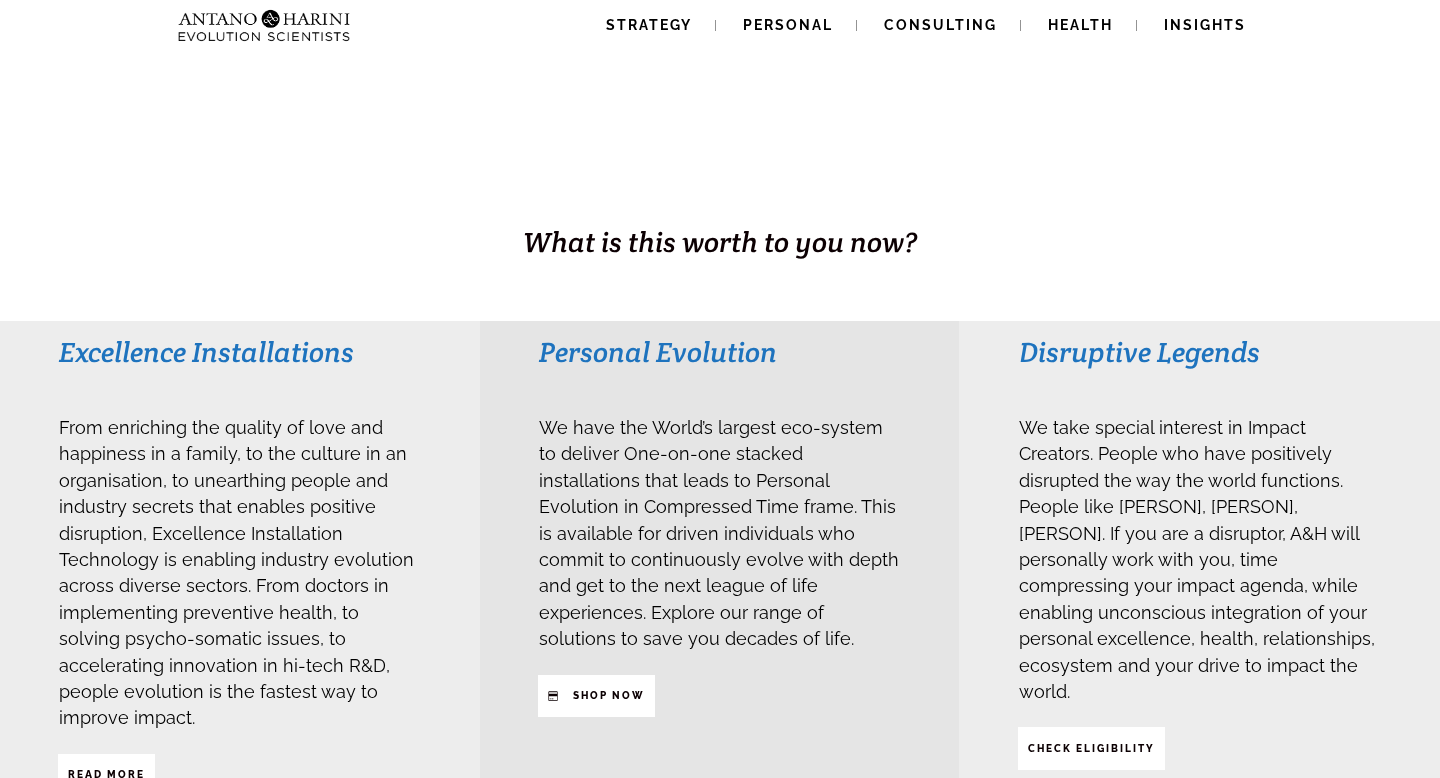 click on "What is this worth to you now?" at bounding box center (720, 242) 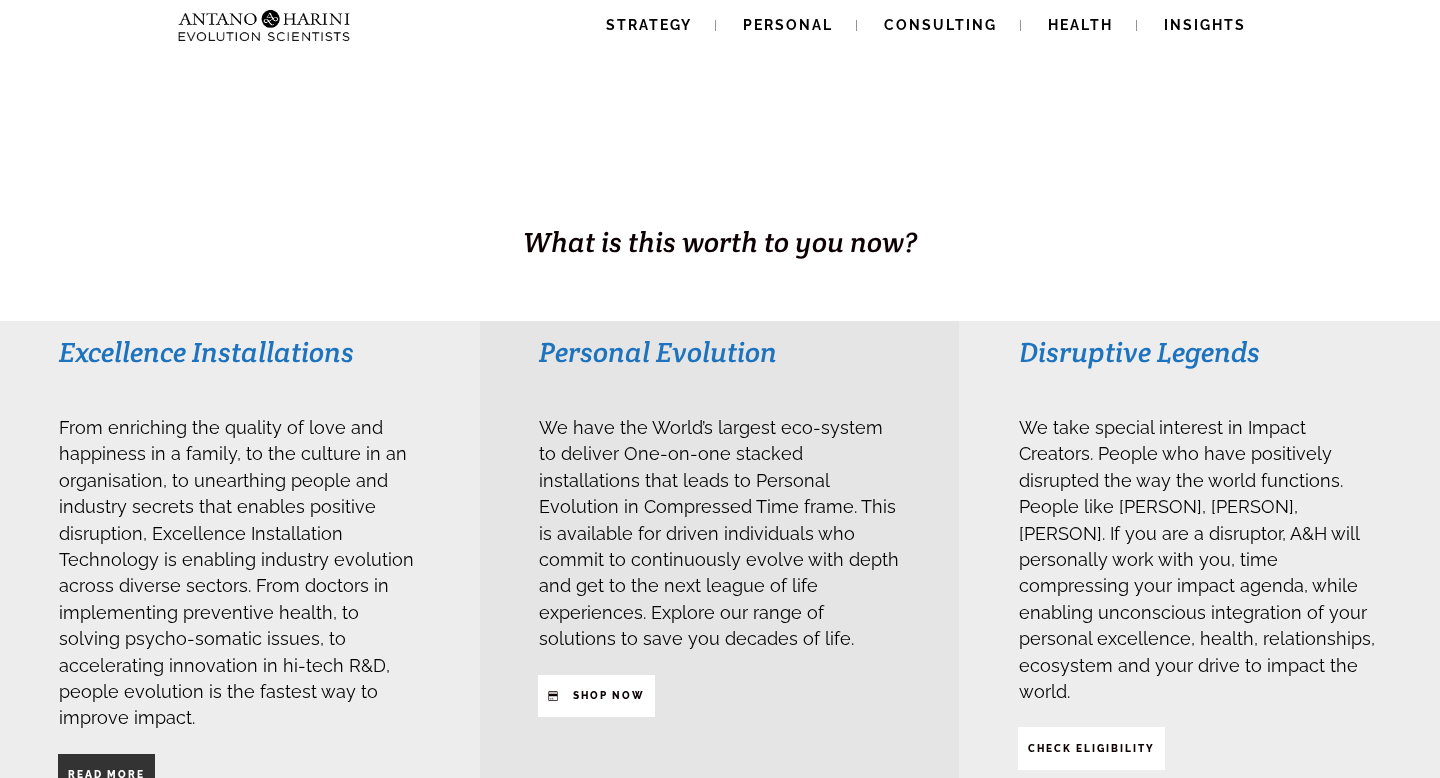 click on "Read More" at bounding box center (106, 774) 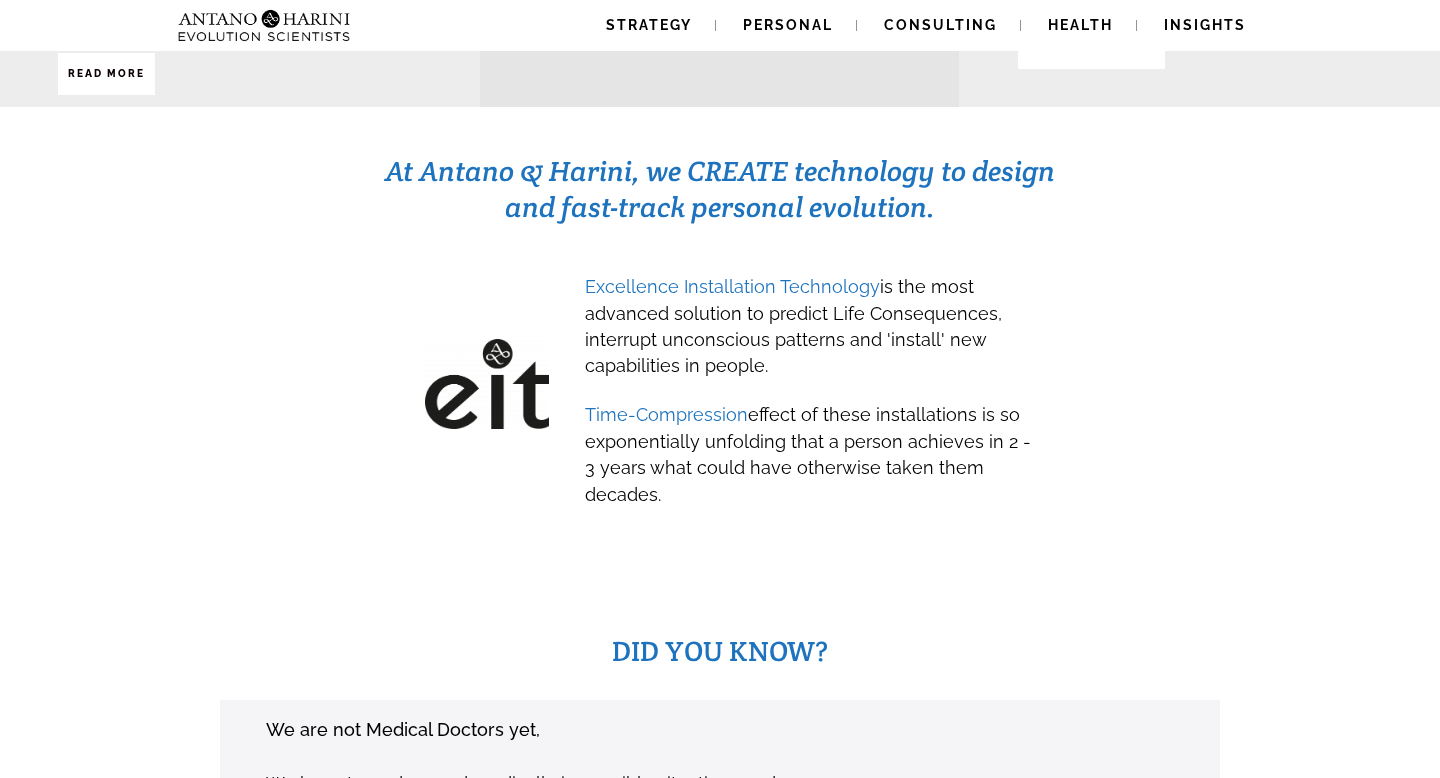 scroll, scrollTop: 0, scrollLeft: 0, axis: both 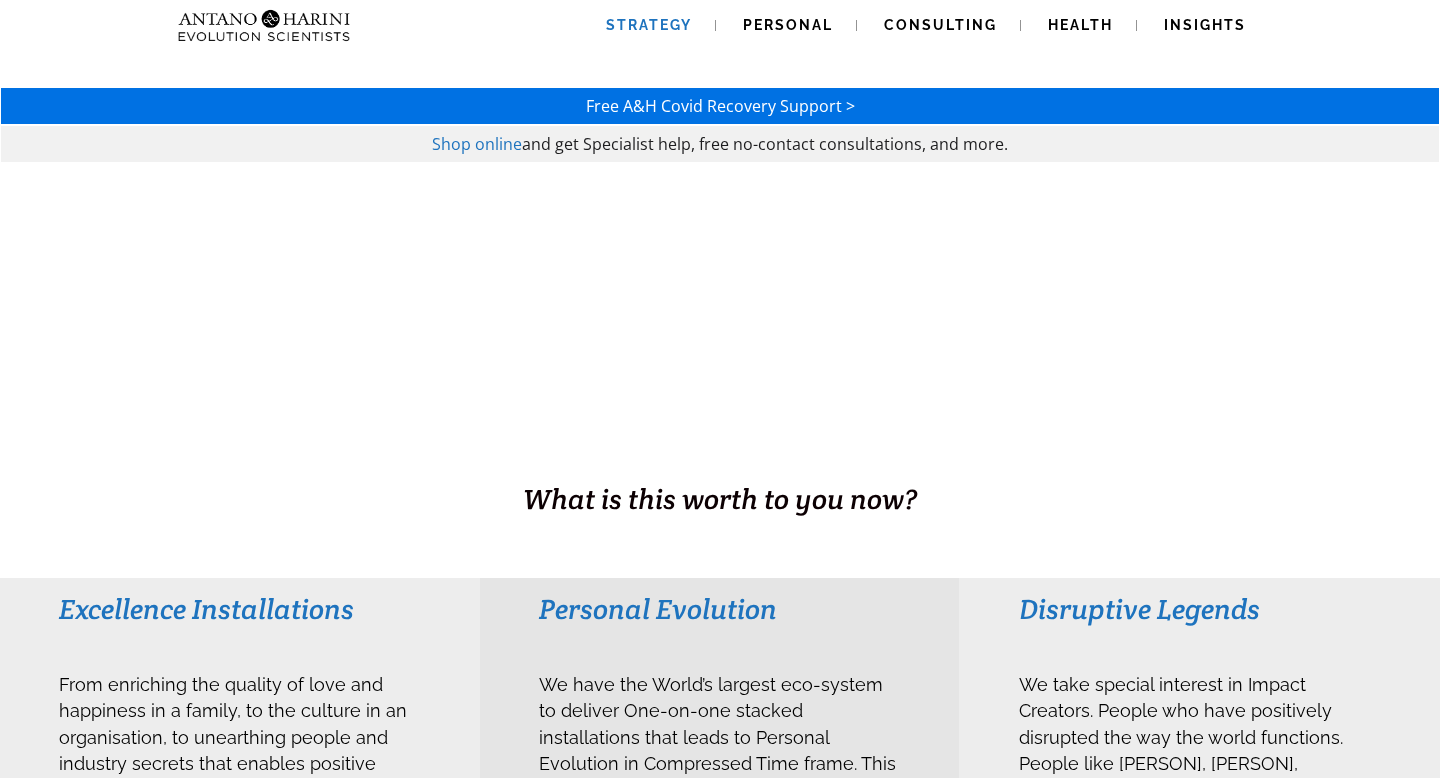 click on "Strategy" at bounding box center (649, 25) 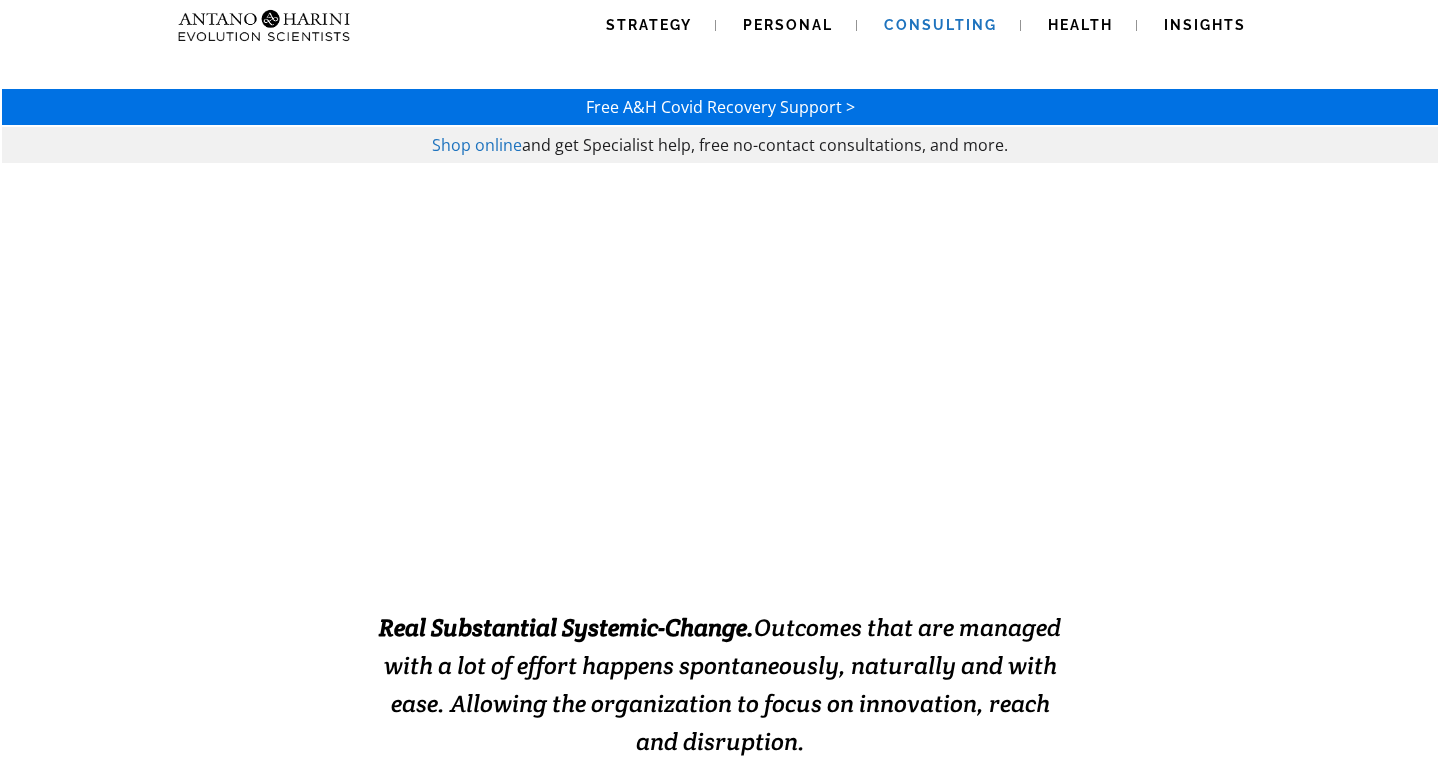 scroll, scrollTop: 211, scrollLeft: 0, axis: vertical 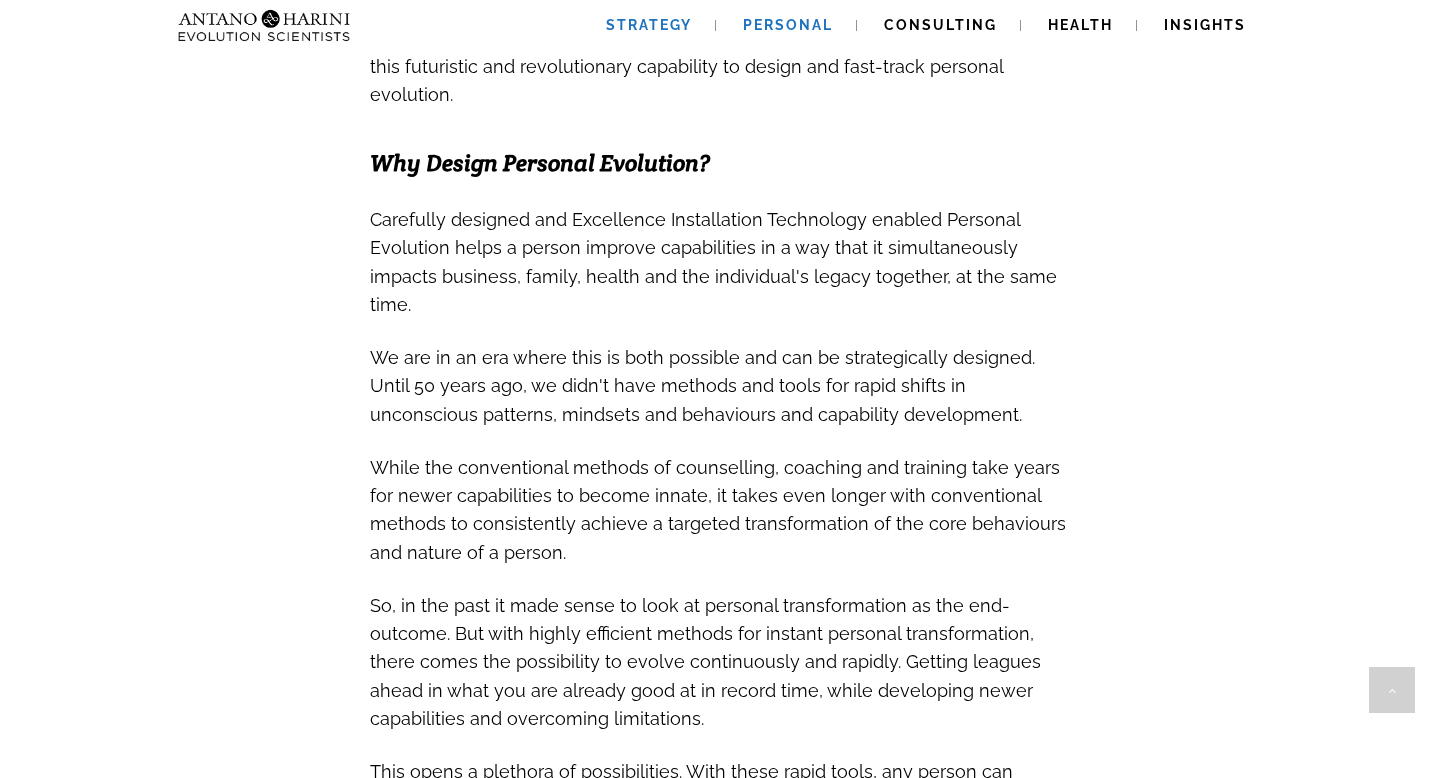 click on "Personal" at bounding box center [788, 25] 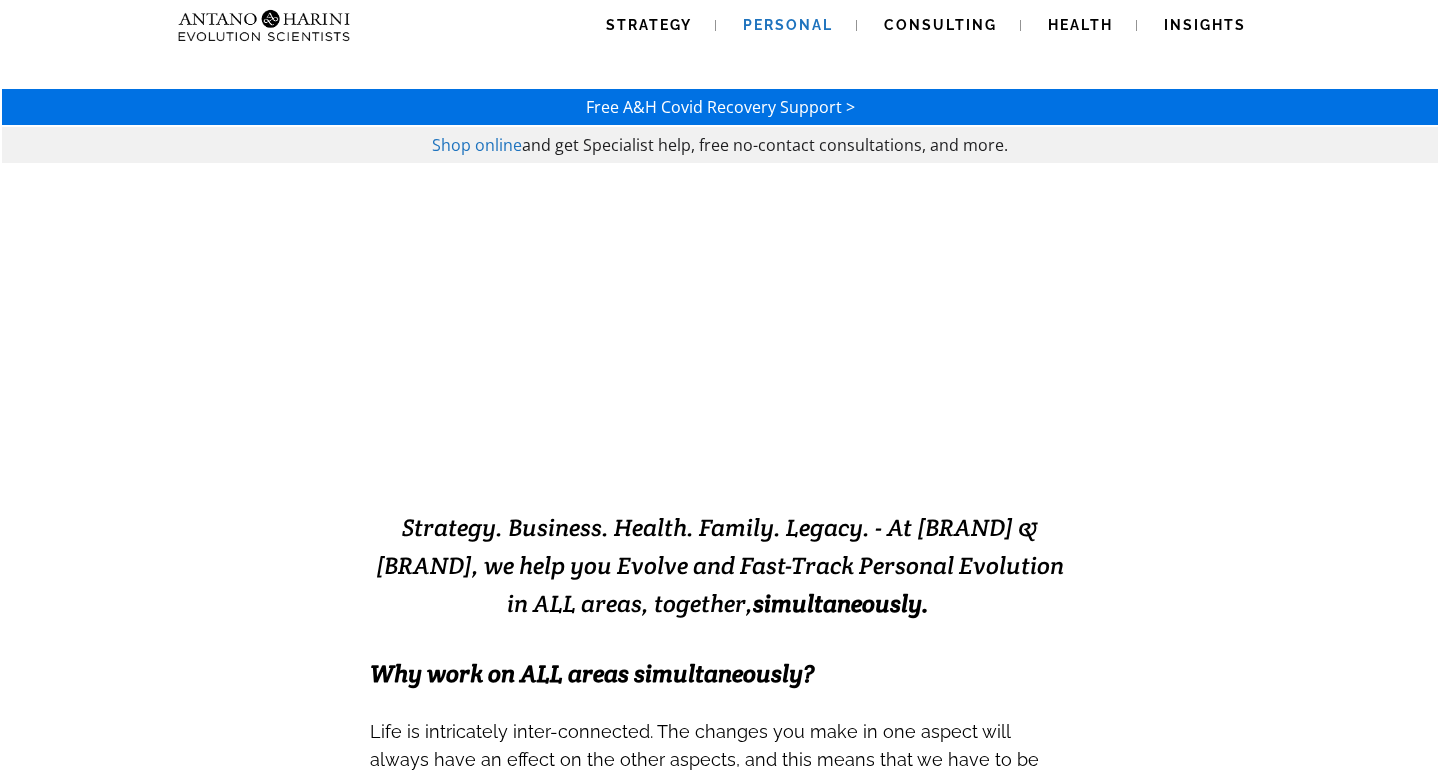 scroll, scrollTop: 0, scrollLeft: 0, axis: both 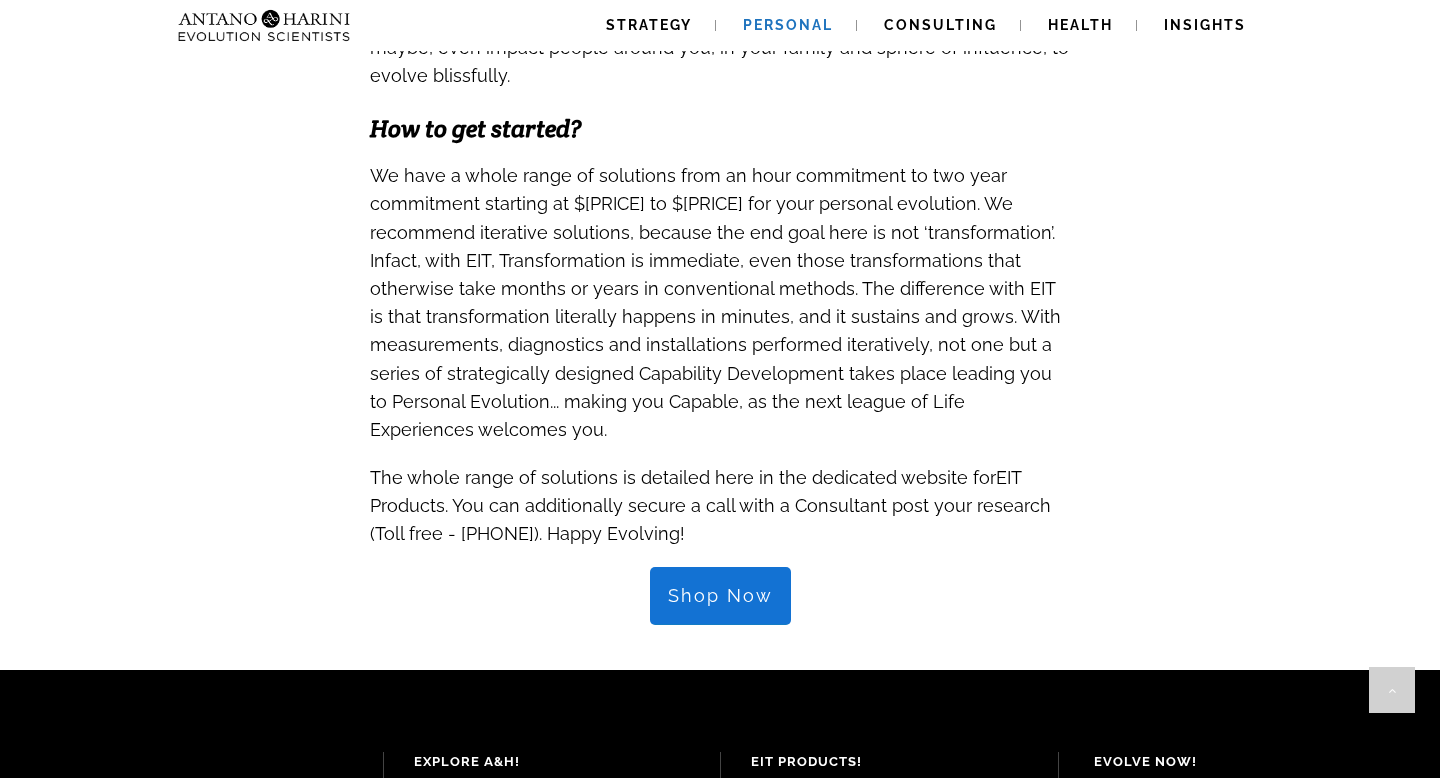 click on "Shop Now" at bounding box center [720, 596] 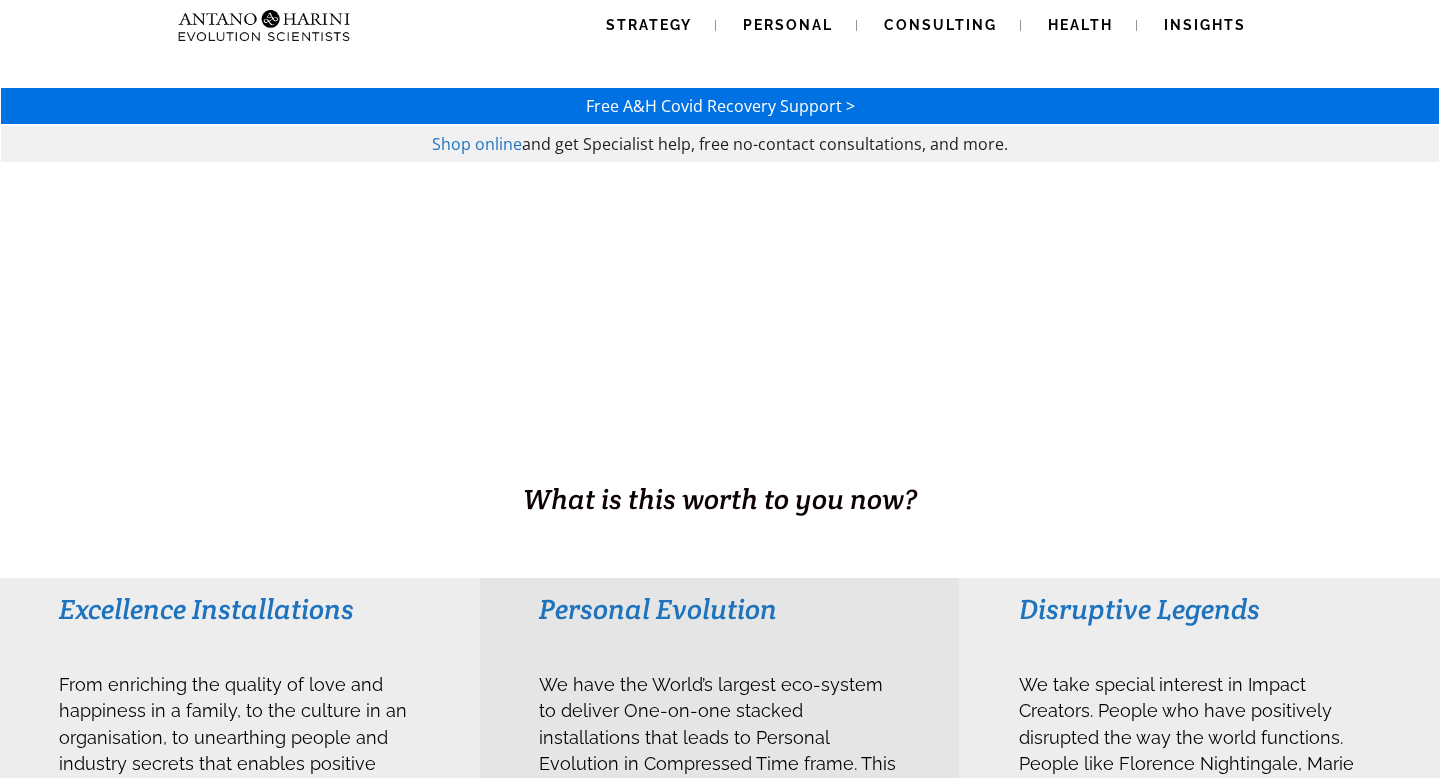 scroll, scrollTop: 0, scrollLeft: 0, axis: both 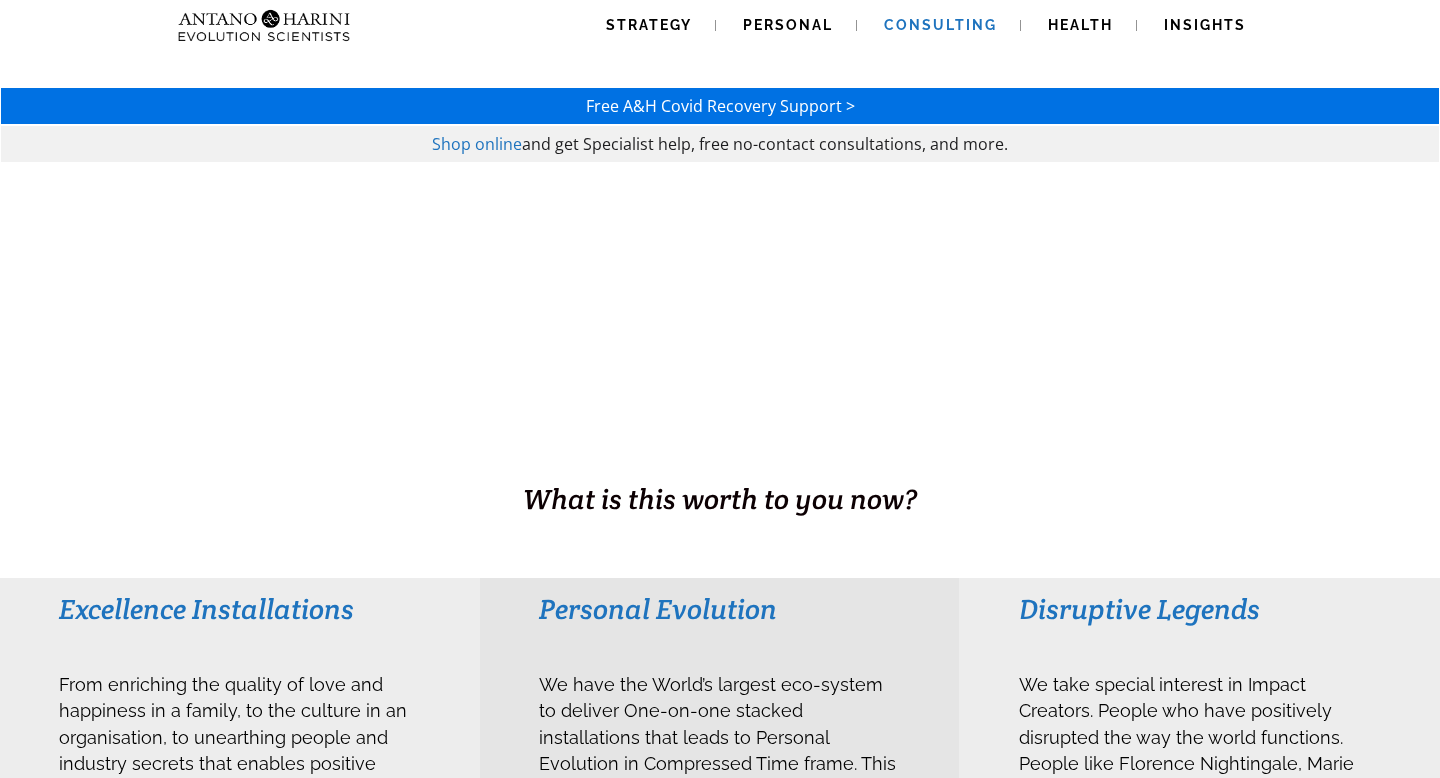 click on "Consulting" at bounding box center [940, 25] 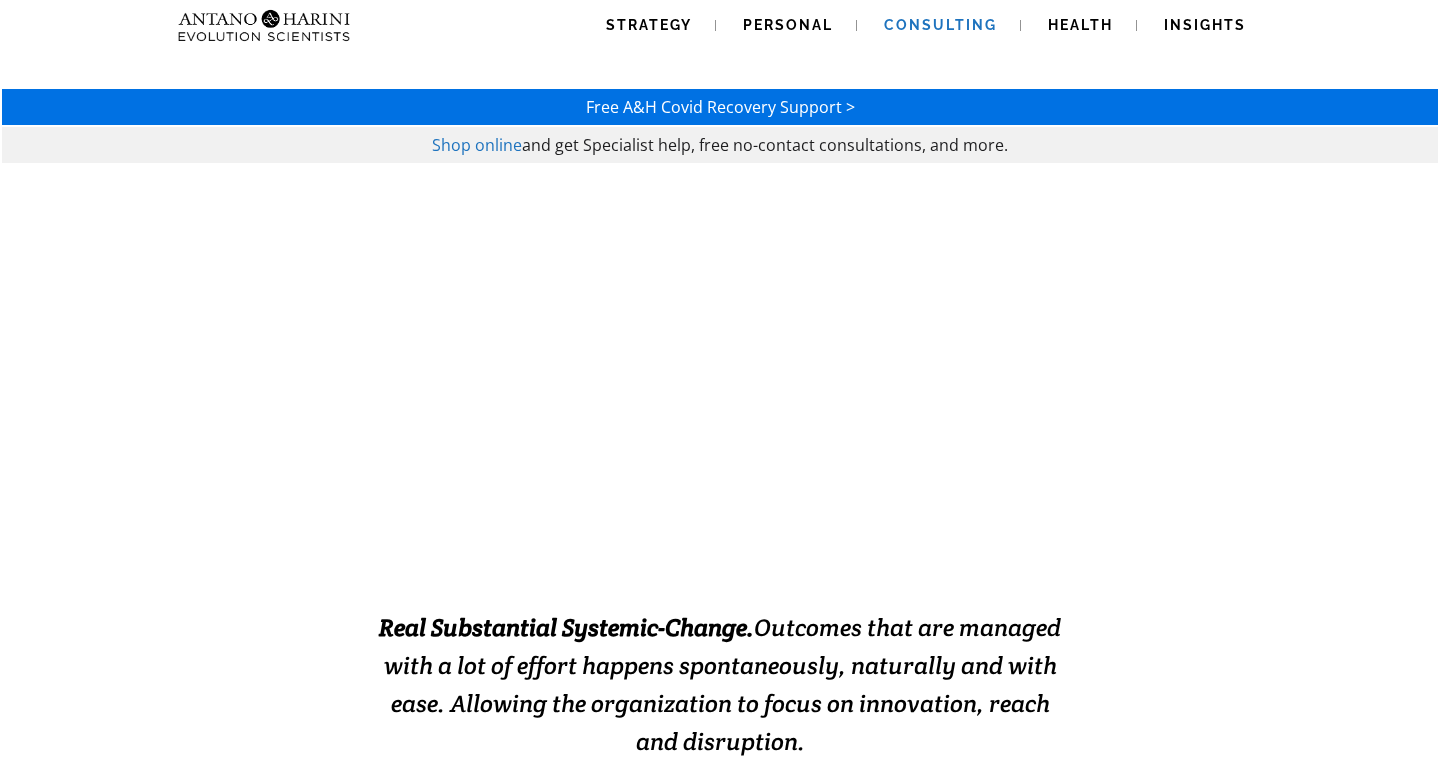 scroll, scrollTop: 0, scrollLeft: 0, axis: both 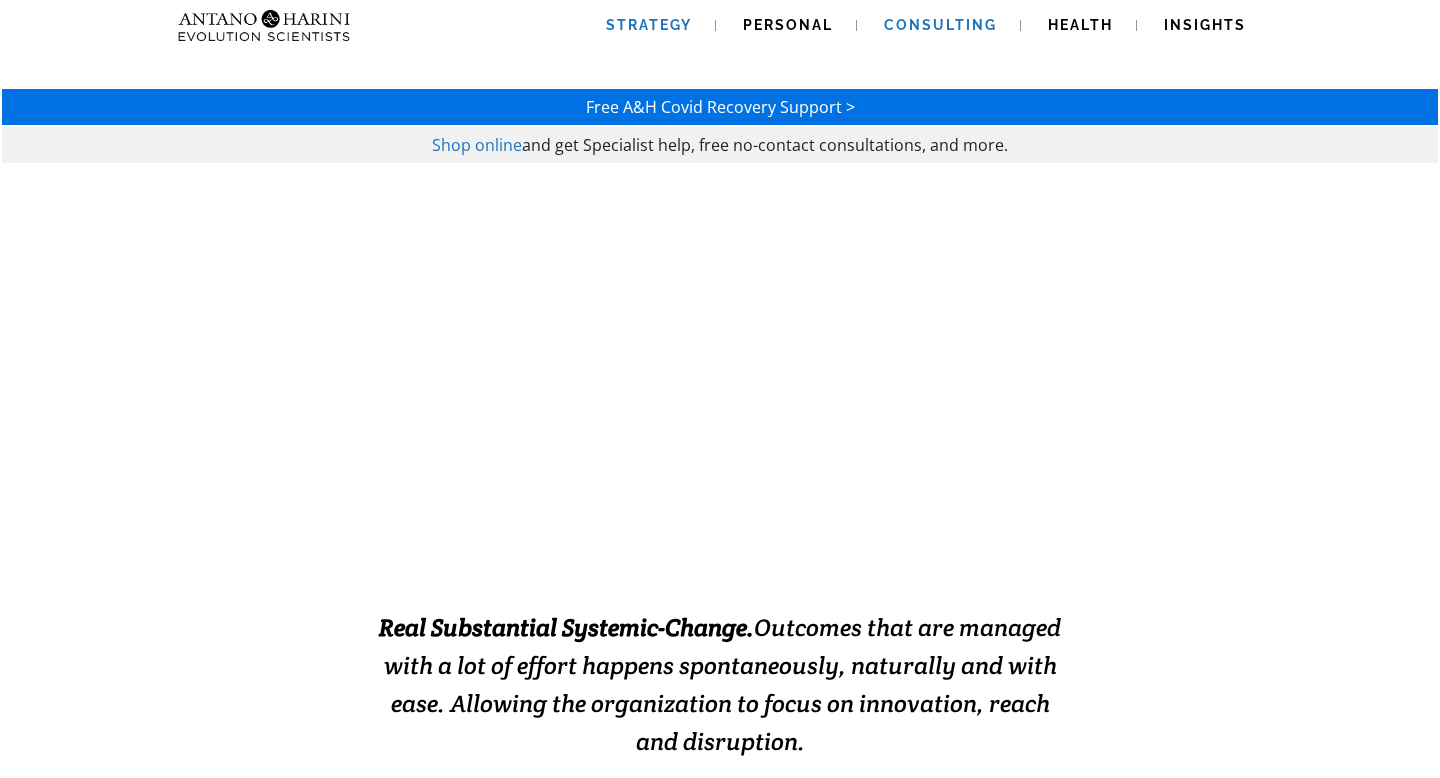 click on "Strategy" at bounding box center (649, 25) 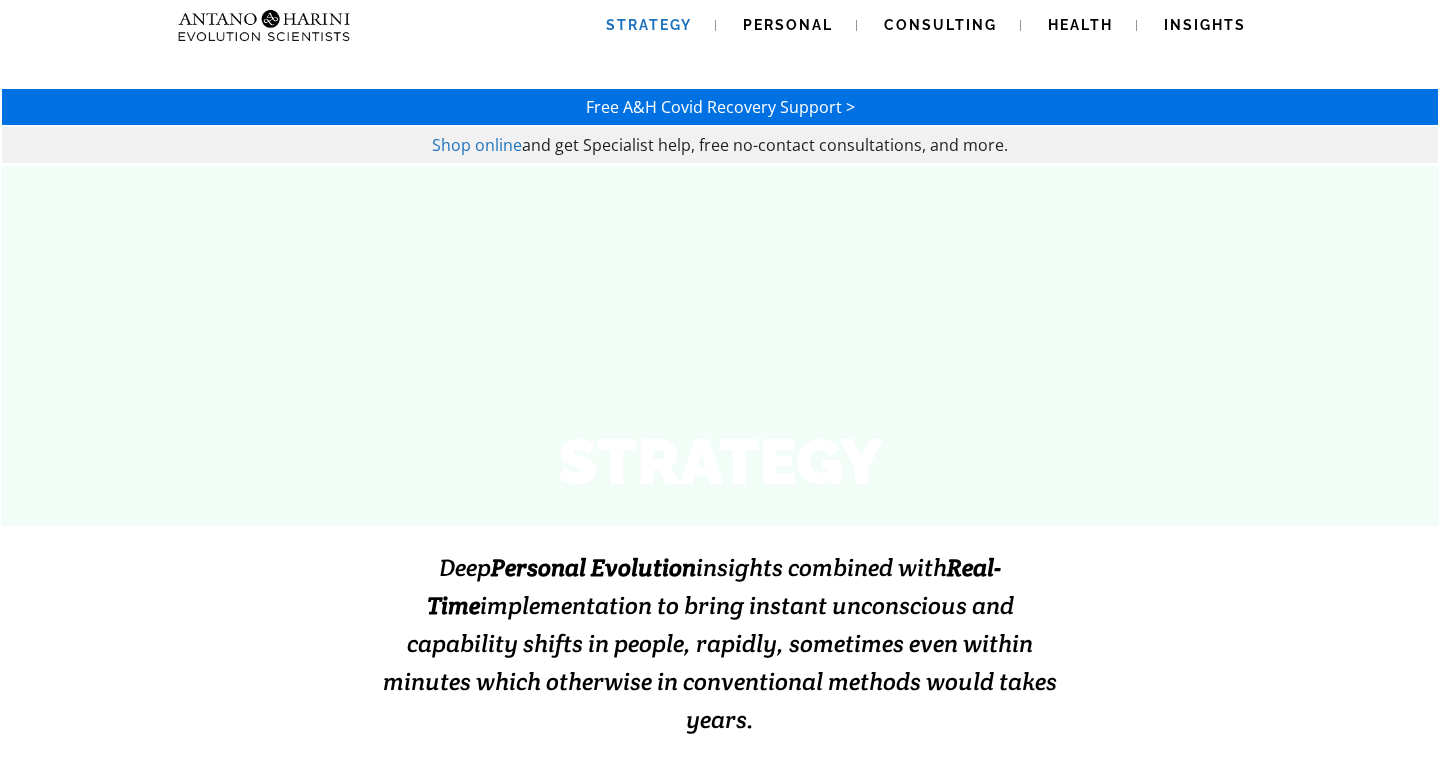 scroll, scrollTop: 0, scrollLeft: 0, axis: both 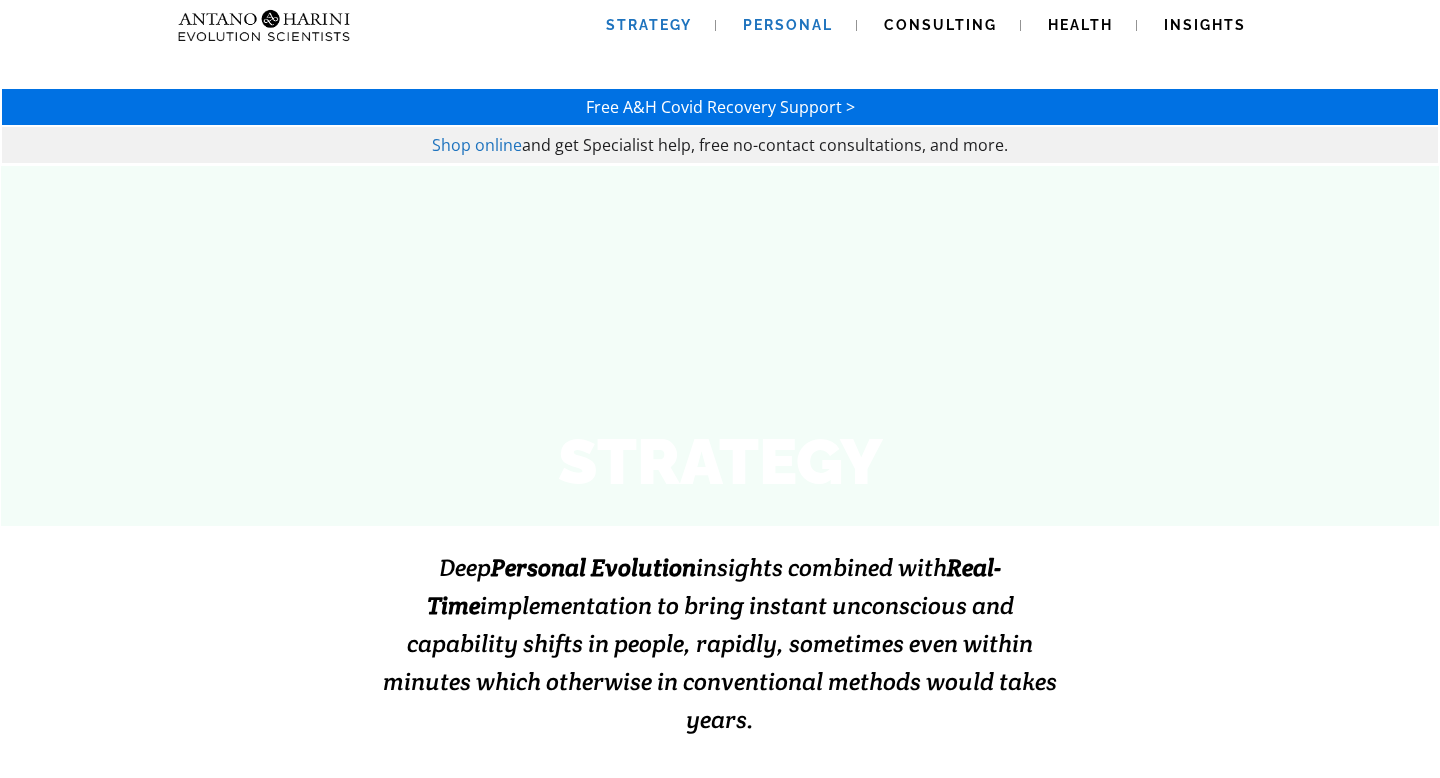 click on "Personal" at bounding box center [788, 25] 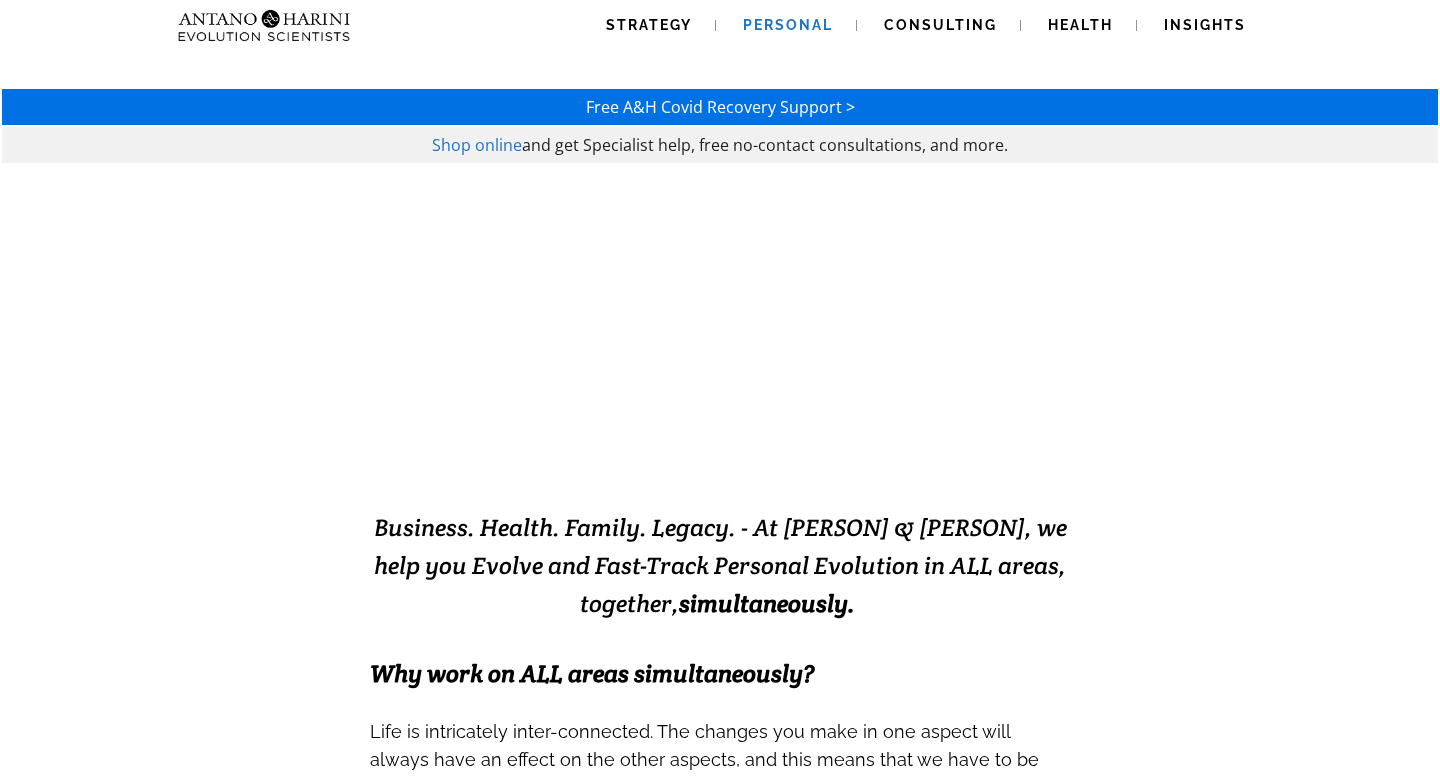 scroll, scrollTop: 0, scrollLeft: 0, axis: both 